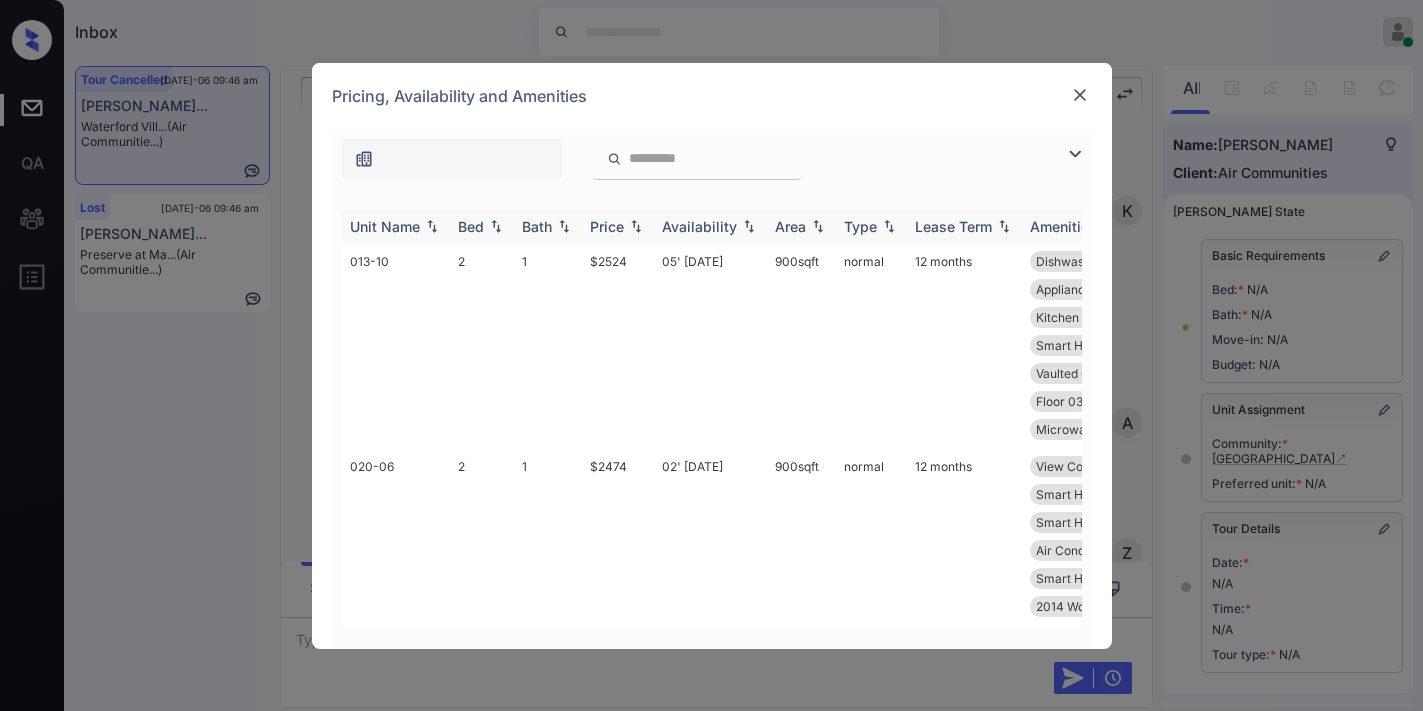 scroll, scrollTop: 0, scrollLeft: 0, axis: both 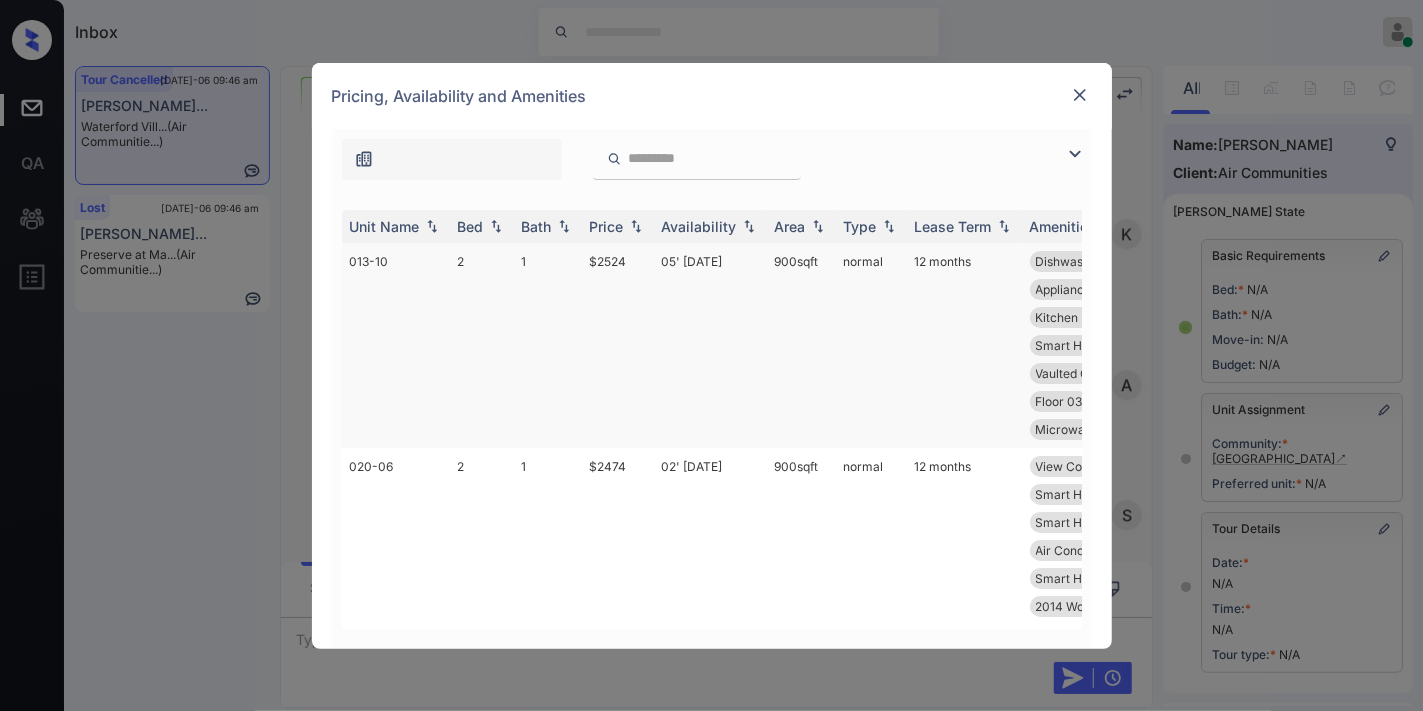 click on "$2524" at bounding box center (618, 345) 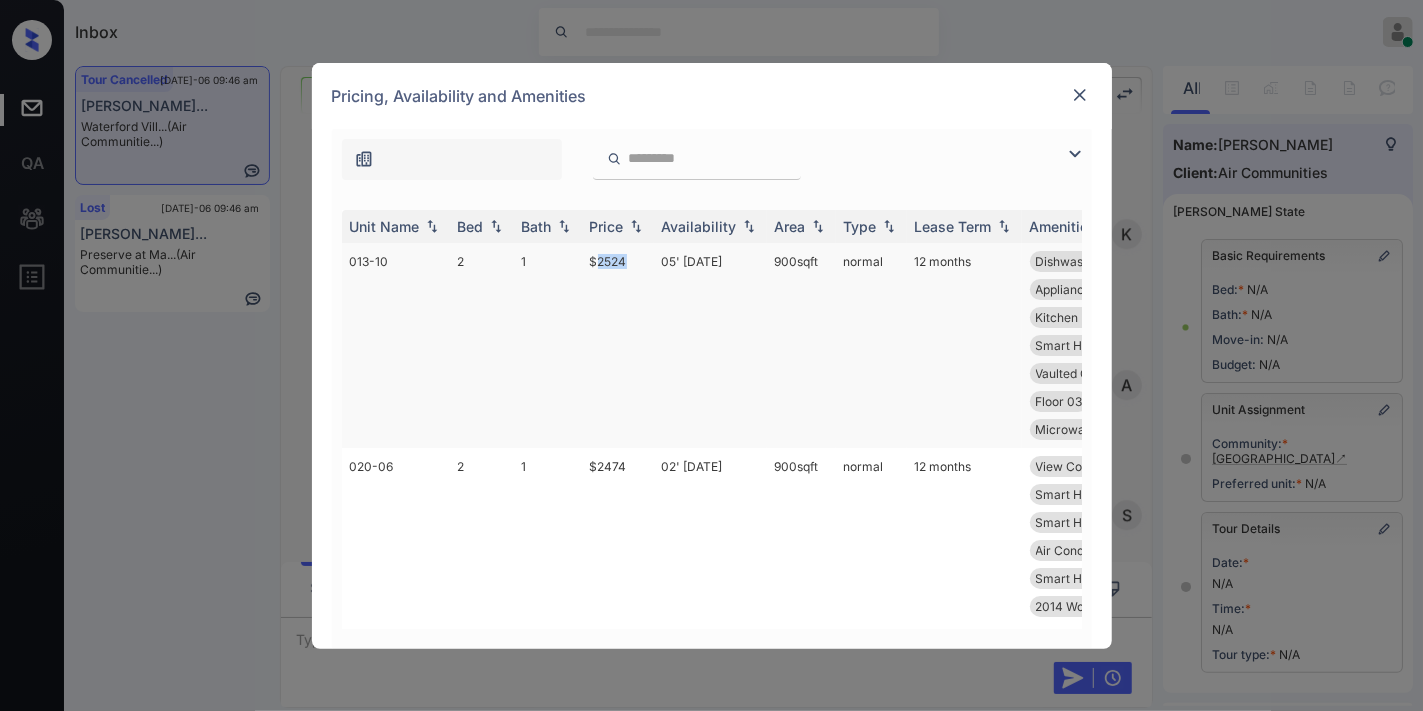 click on "$2524" at bounding box center (618, 345) 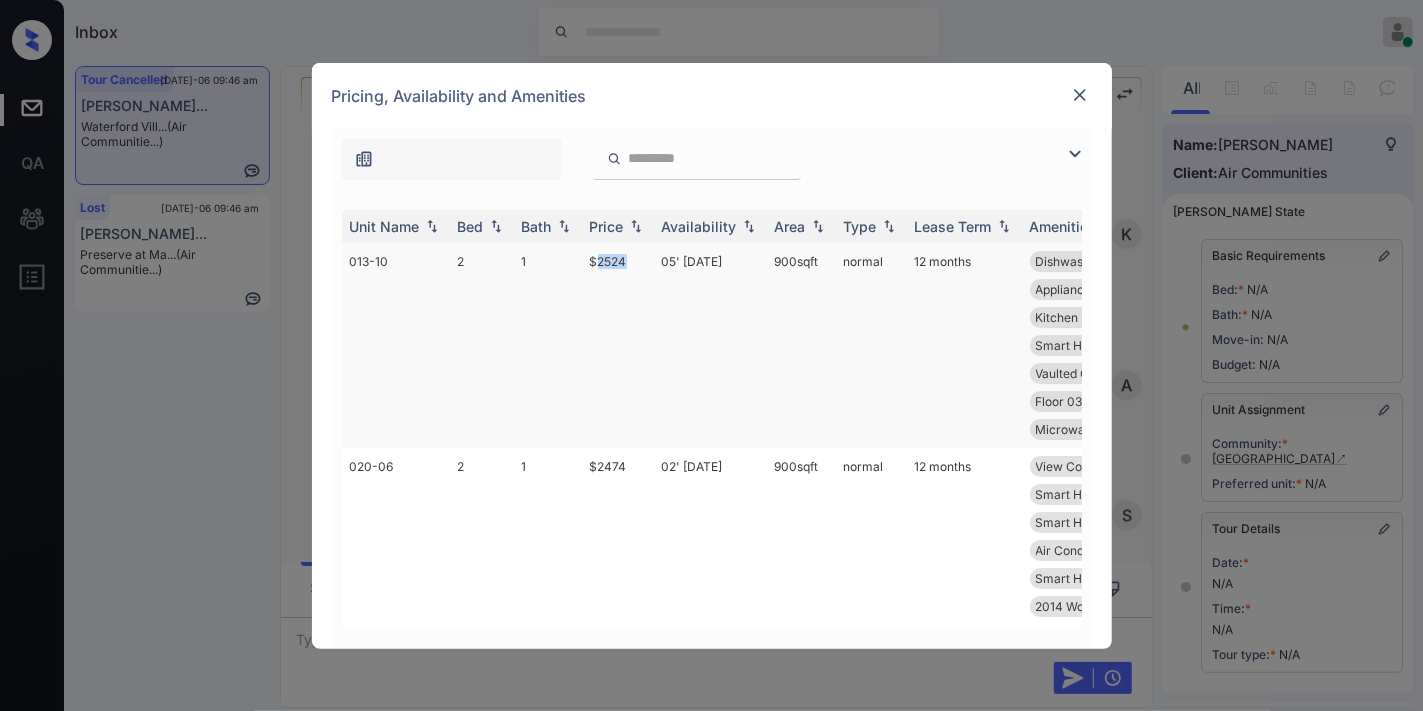 click on "$2524" at bounding box center [618, 345] 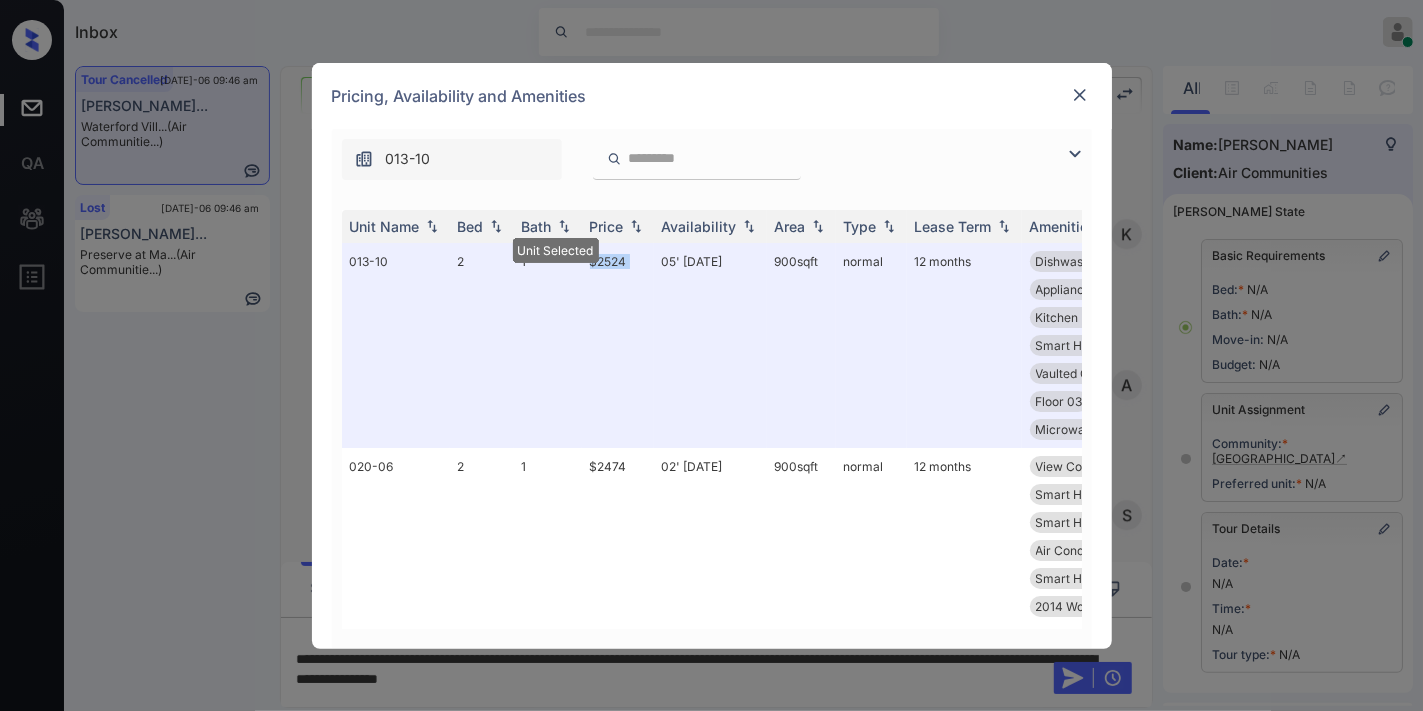 click at bounding box center (1080, 95) 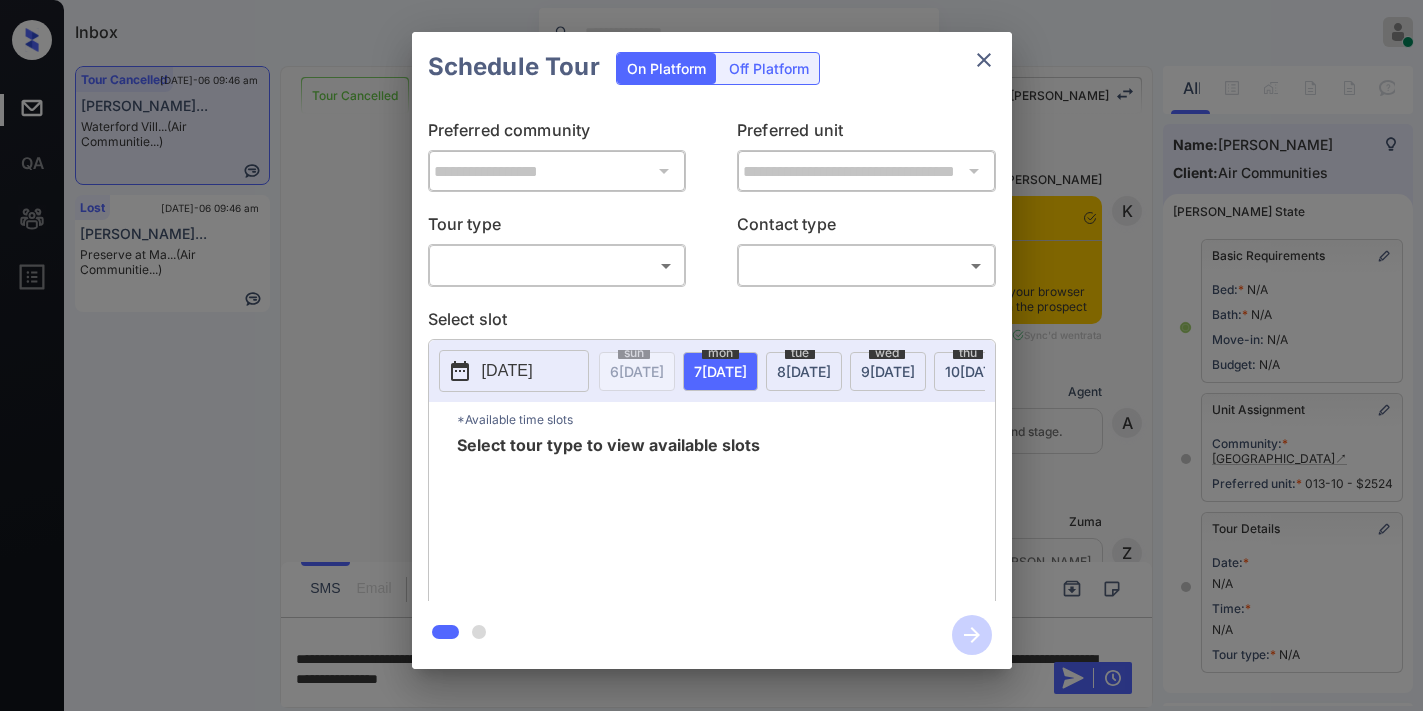 scroll, scrollTop: 0, scrollLeft: 0, axis: both 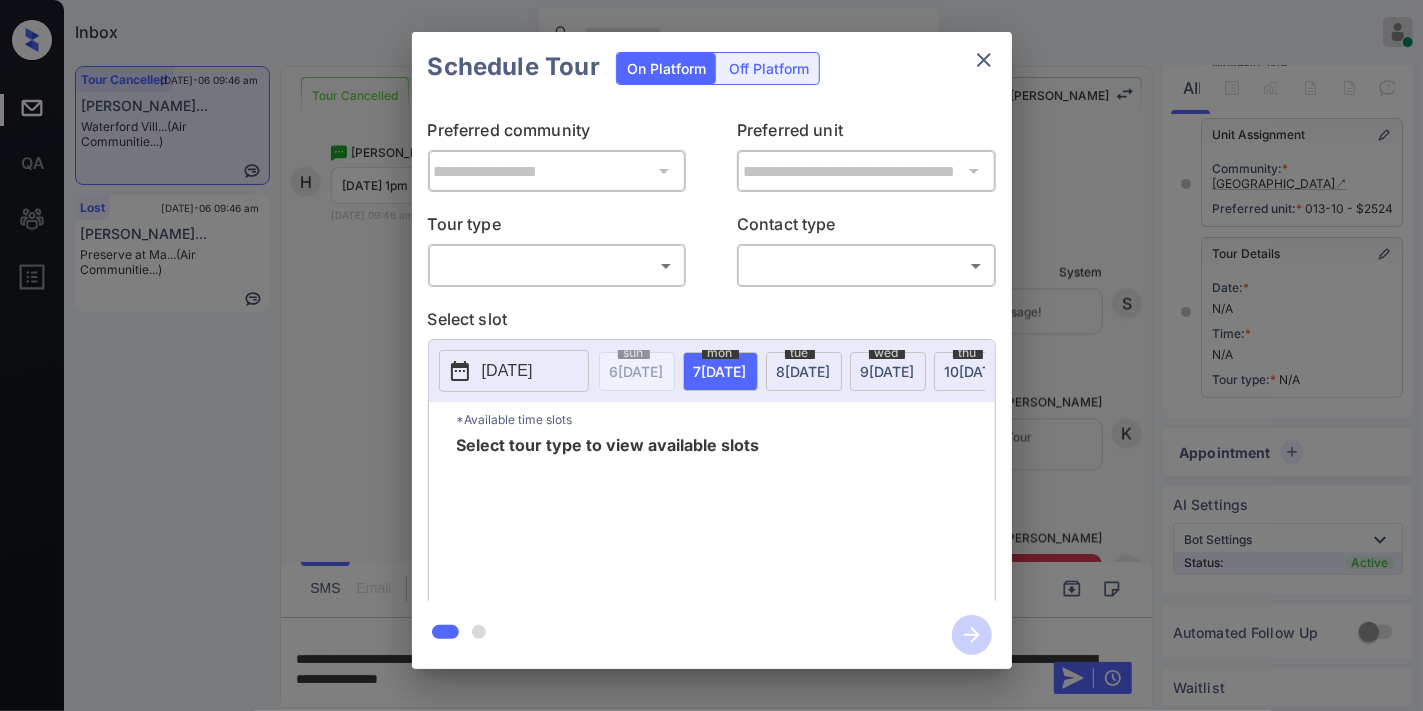 click on "Inbox Samantha Soliven Online Set yourself   offline Set yourself   on break Profile Switch to  dark  mode Sign out Tour Cancelled Jul-06 09:46 am   Hannah Defreit... Waterford Vill...  (Air Communitie...) Lost Jul-06 09:46 am   Katherine Malc... Preserve at Ma...  (Air Communitie...) Tour Cancelled Lost Lead Sentiment: Angry Upon sliding the acknowledgement:  Lead will move to lost stage. * ​ SMS and call option will be set to opt out. AFM will be turned off for the lead. Kelsey New Message Kelsey Notes Note: <a href="https://conversation.getzuma.com/682cc910ba4bae3876db9350">https://conversation.getzuma.com/682cc910ba4bae3876db9350</a> - Paste this link into your browser to view Kelsey’s conversation with the prospect May 20, 2025 11:25 am  Sync'd w  entrata K New Message Agent Lead created via emailParser in Inbound stage. May 20, 2025 11:25 am A New Message Zuma Lead transferred to leasing agent: kelsey May 20, 2025 11:25 am Z New Message Kelsey May 20, 2025 11:25 am K New Message Agent A New Message" at bounding box center [711, 355] 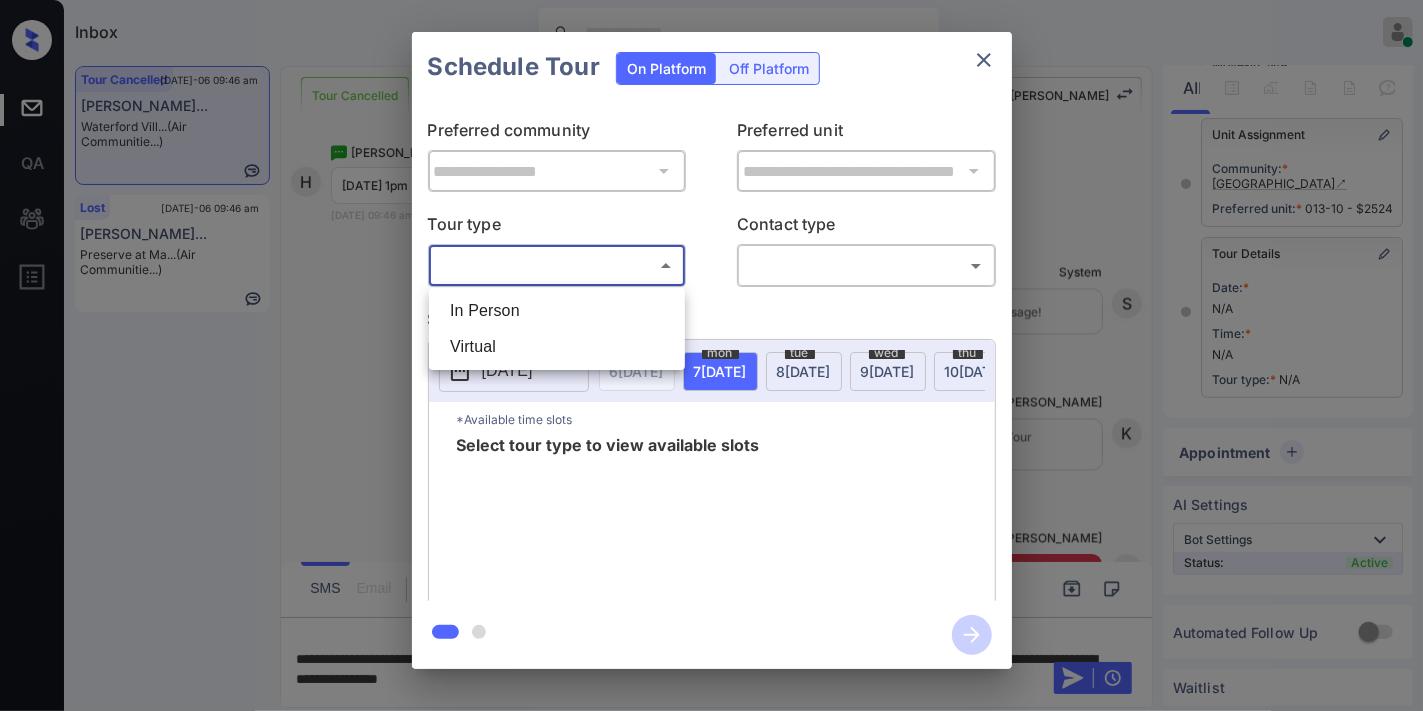 click on "In Person" at bounding box center [557, 311] 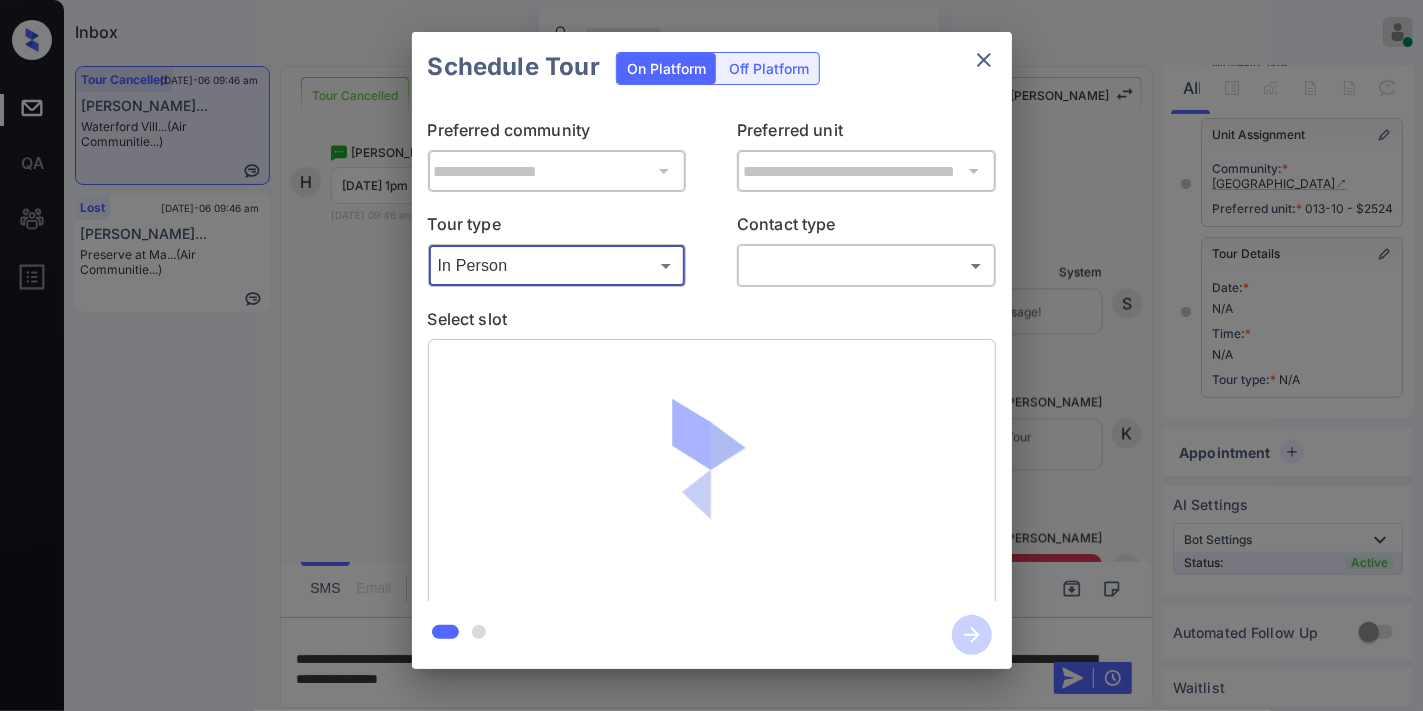 click on "Inbox Samantha Soliven Online Set yourself   offline Set yourself   on break Profile Switch to  dark  mode Sign out Tour Cancelled Jul-06 09:46 am   Hannah Defreit... Waterford Vill...  (Air Communitie...) Lost Jul-06 09:46 am   Katherine Malc... Preserve at Ma...  (Air Communitie...) Tour Cancelled Lost Lead Sentiment: Angry Upon sliding the acknowledgement:  Lead will move to lost stage. * ​ SMS and call option will be set to opt out. AFM will be turned off for the lead. Kelsey New Message Kelsey Notes Note: <a href="https://conversation.getzuma.com/682cc910ba4bae3876db9350">https://conversation.getzuma.com/682cc910ba4bae3876db9350</a> - Paste this link into your browser to view Kelsey’s conversation with the prospect May 20, 2025 11:25 am  Sync'd w  entrata K New Message Agent Lead created via emailParser in Inbound stage. May 20, 2025 11:25 am A New Message Zuma Lead transferred to leasing agent: kelsey May 20, 2025 11:25 am Z New Message Kelsey May 20, 2025 11:25 am K New Message Agent A New Message" at bounding box center [711, 355] 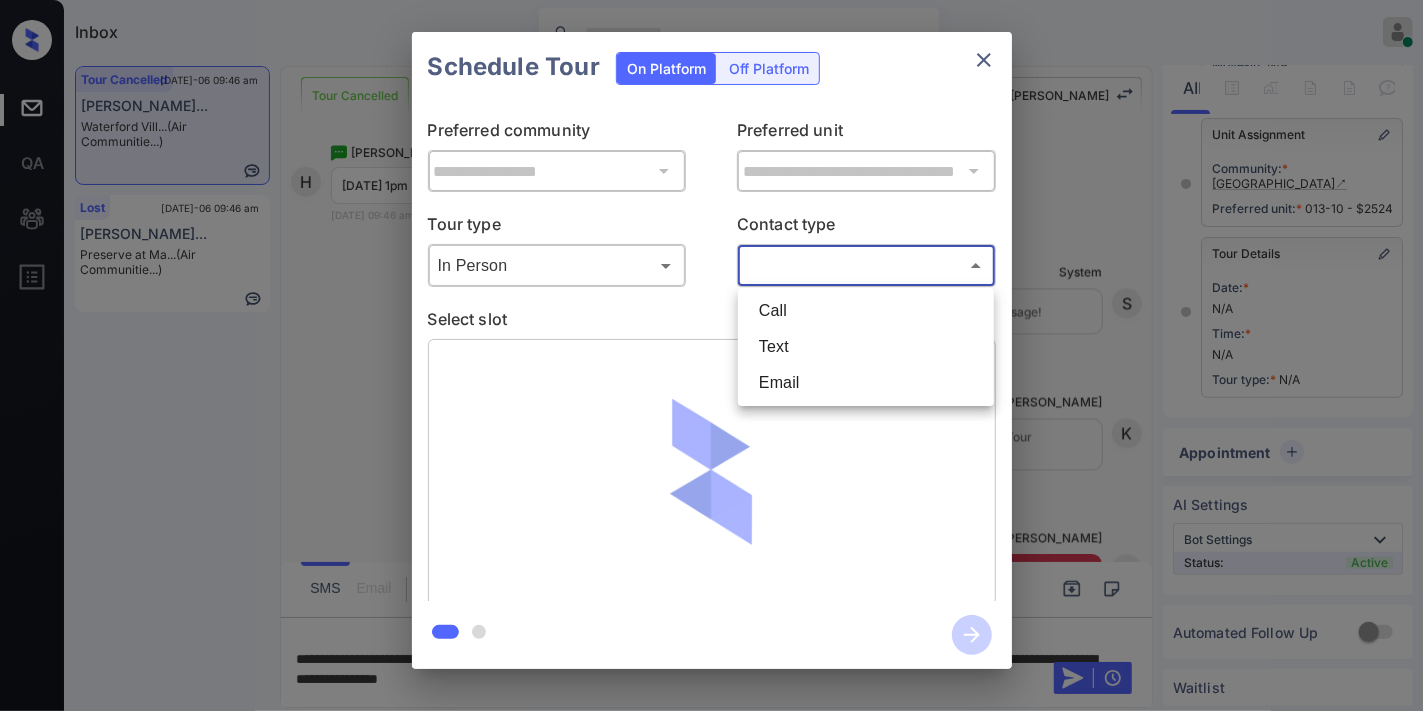 click on "Text" at bounding box center [866, 347] 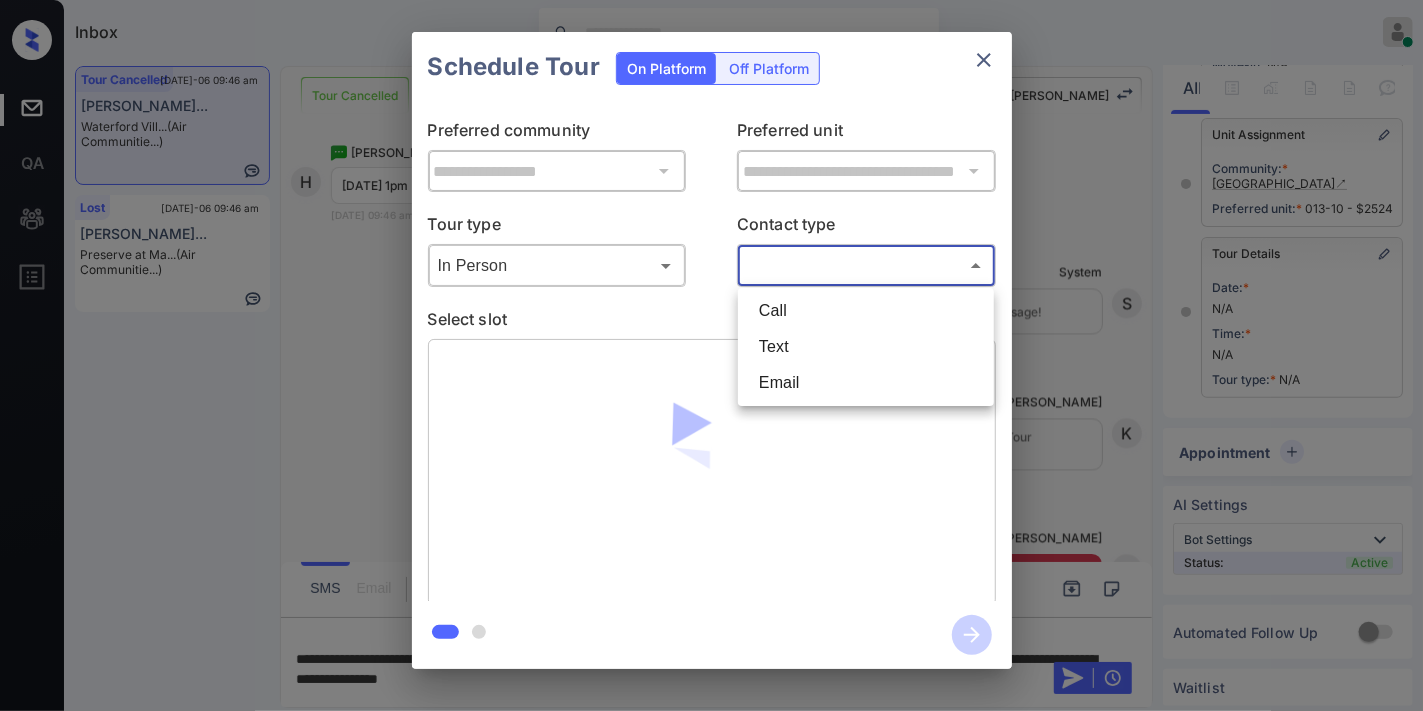 type on "****" 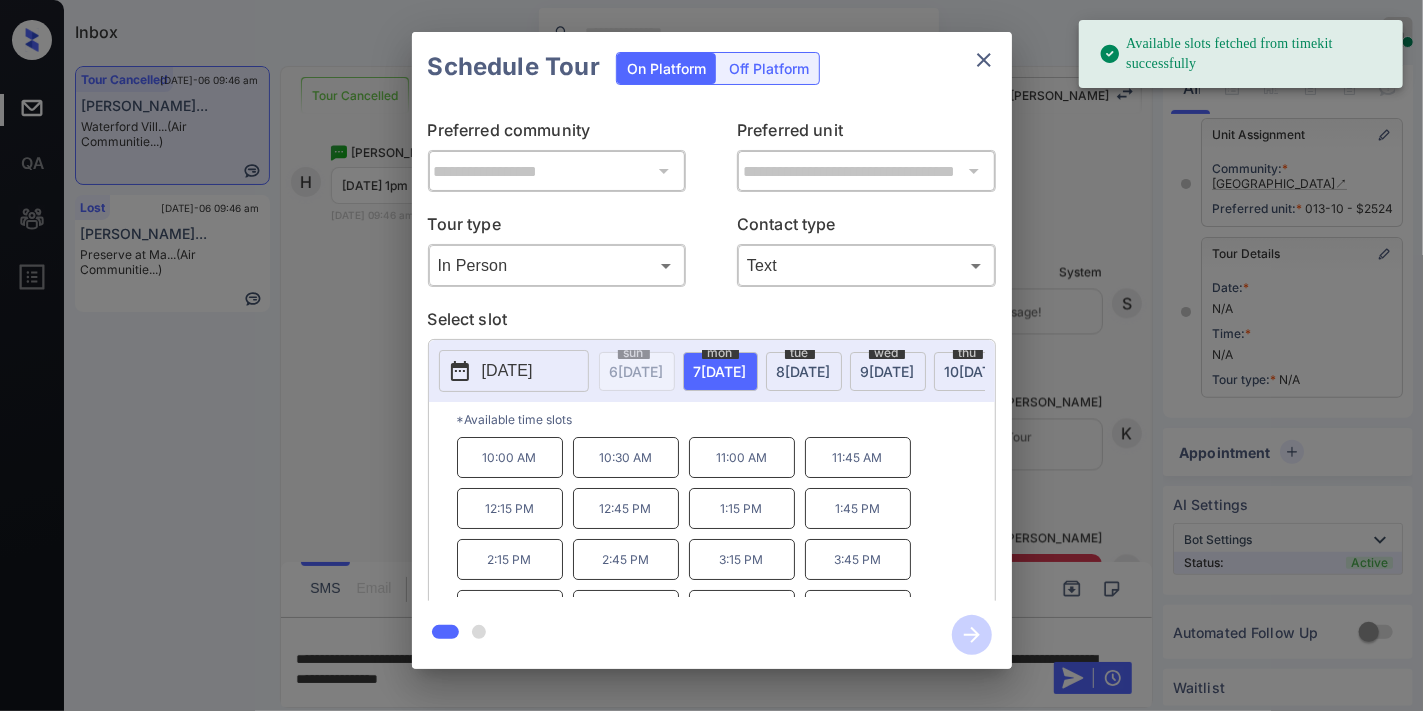 click on "2025-07-07" at bounding box center [514, 371] 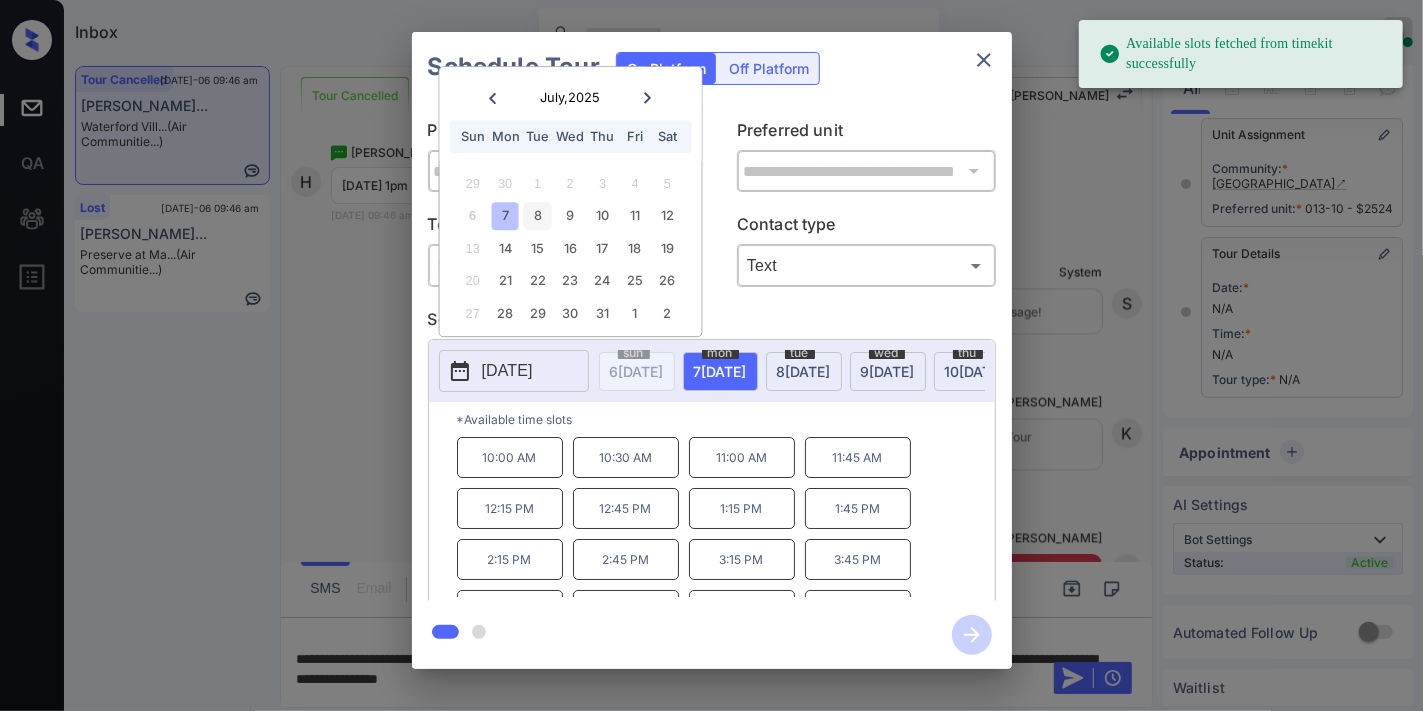 click on "8" at bounding box center (537, 216) 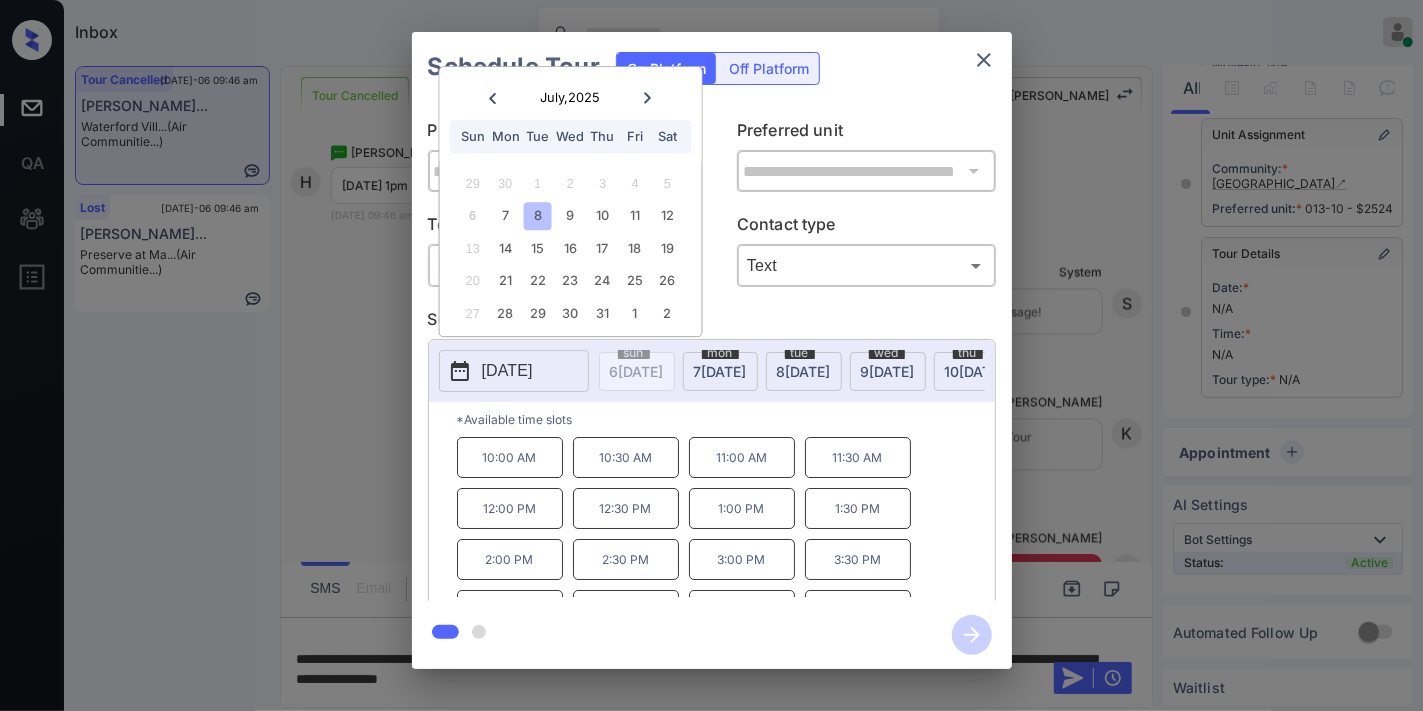 click on "1:00 PM" at bounding box center (742, 508) 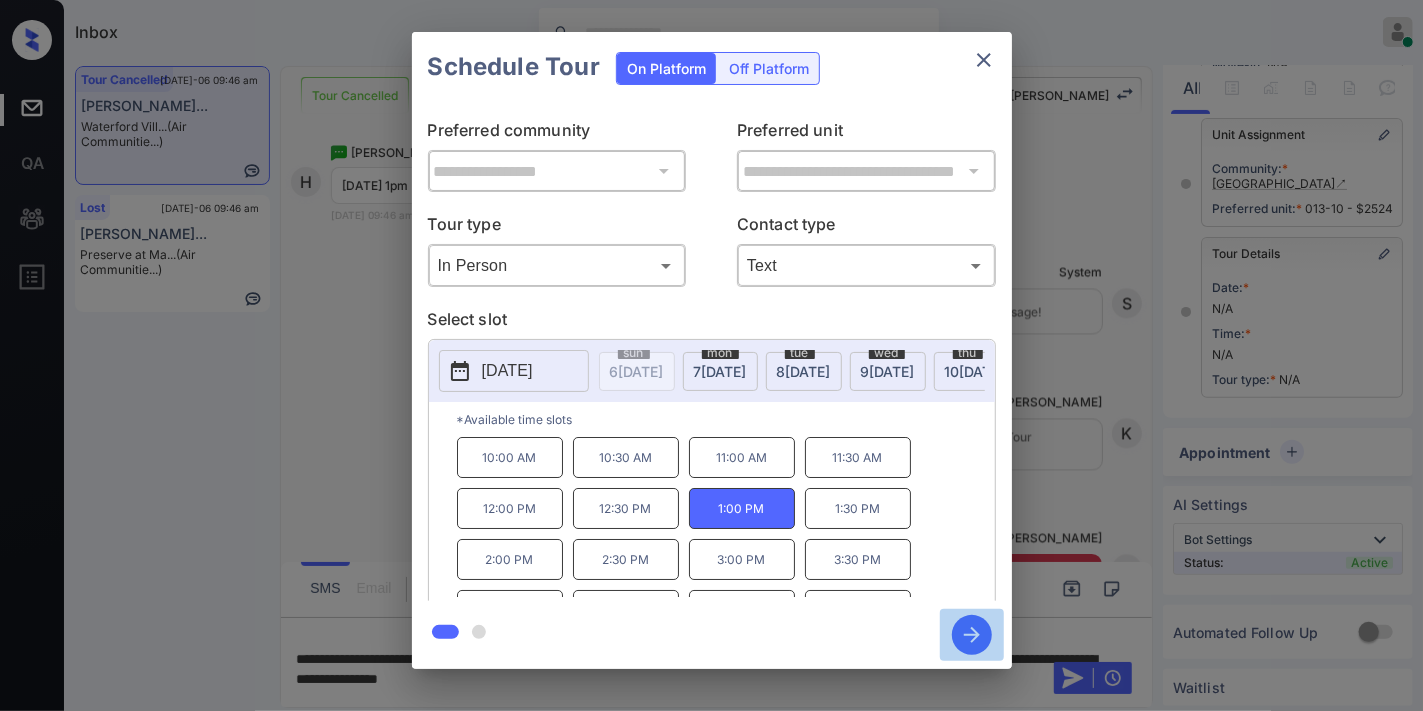 click 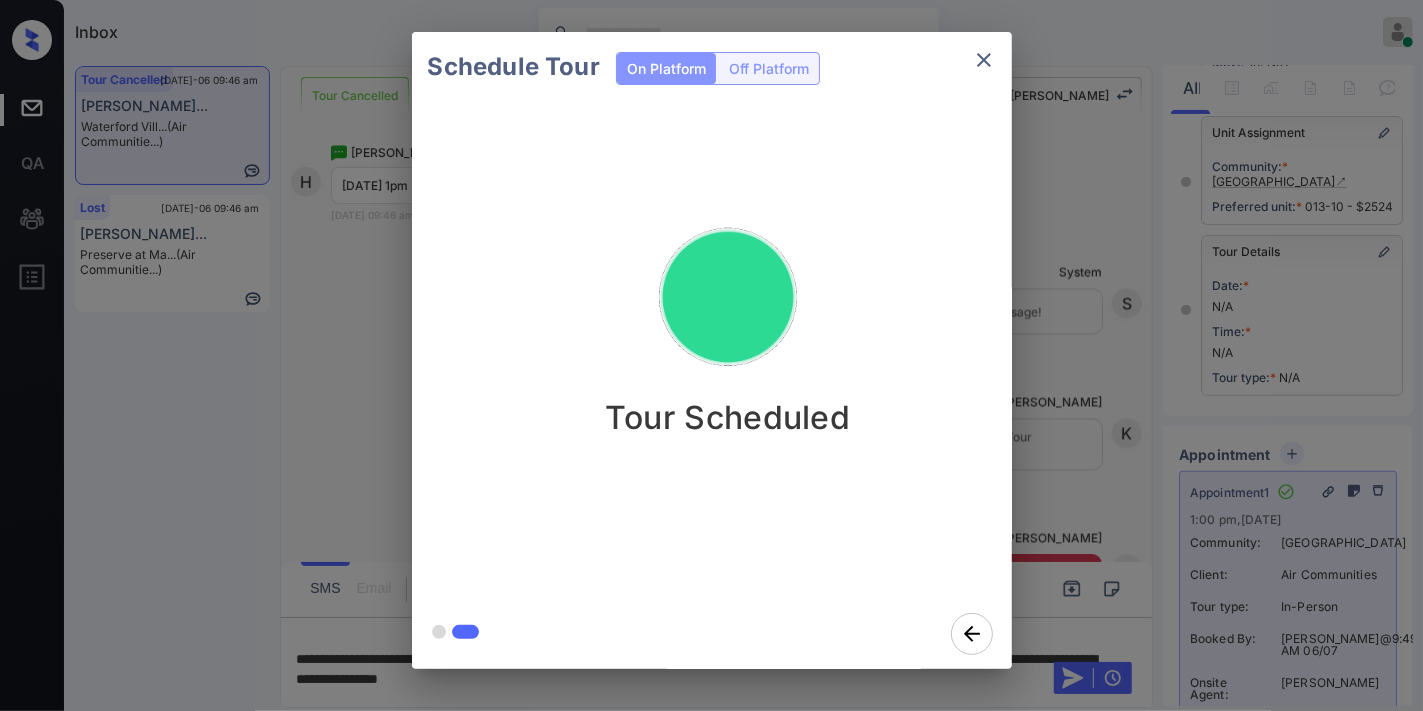 click 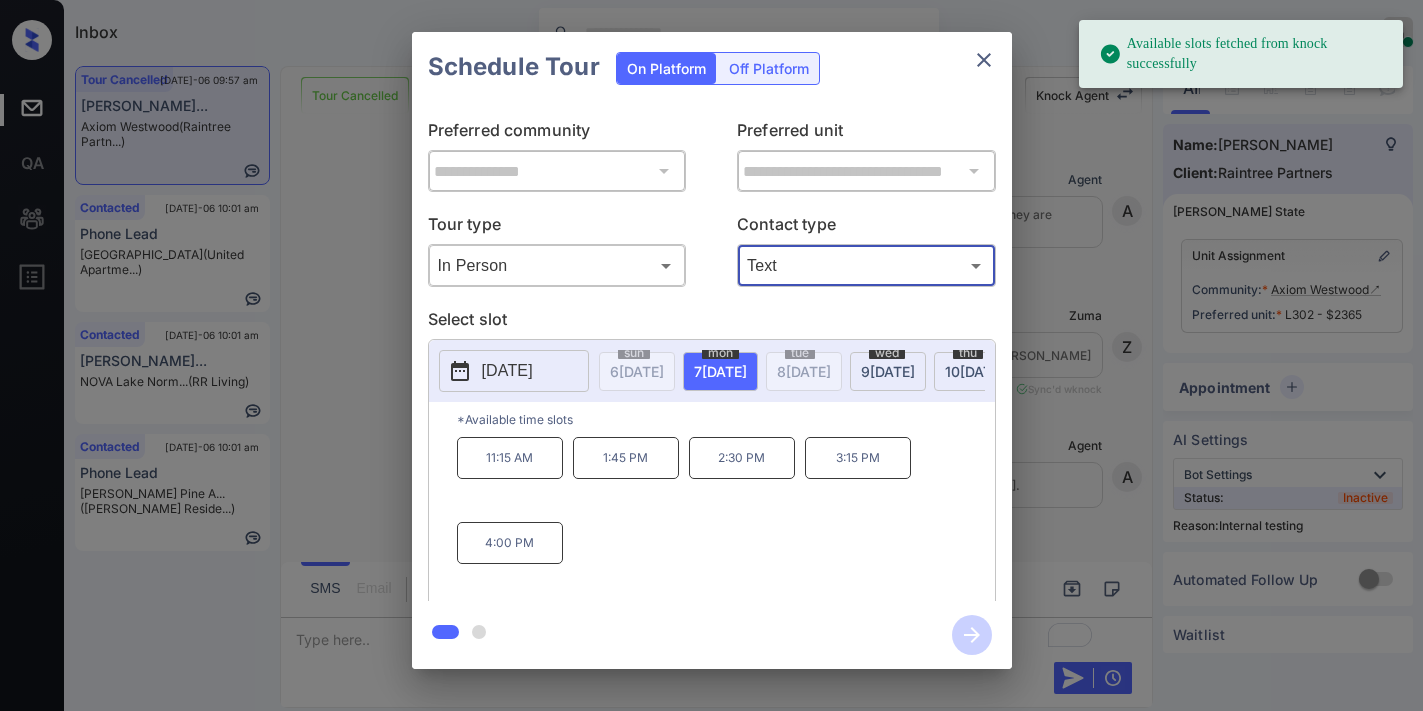 scroll, scrollTop: 0, scrollLeft: 0, axis: both 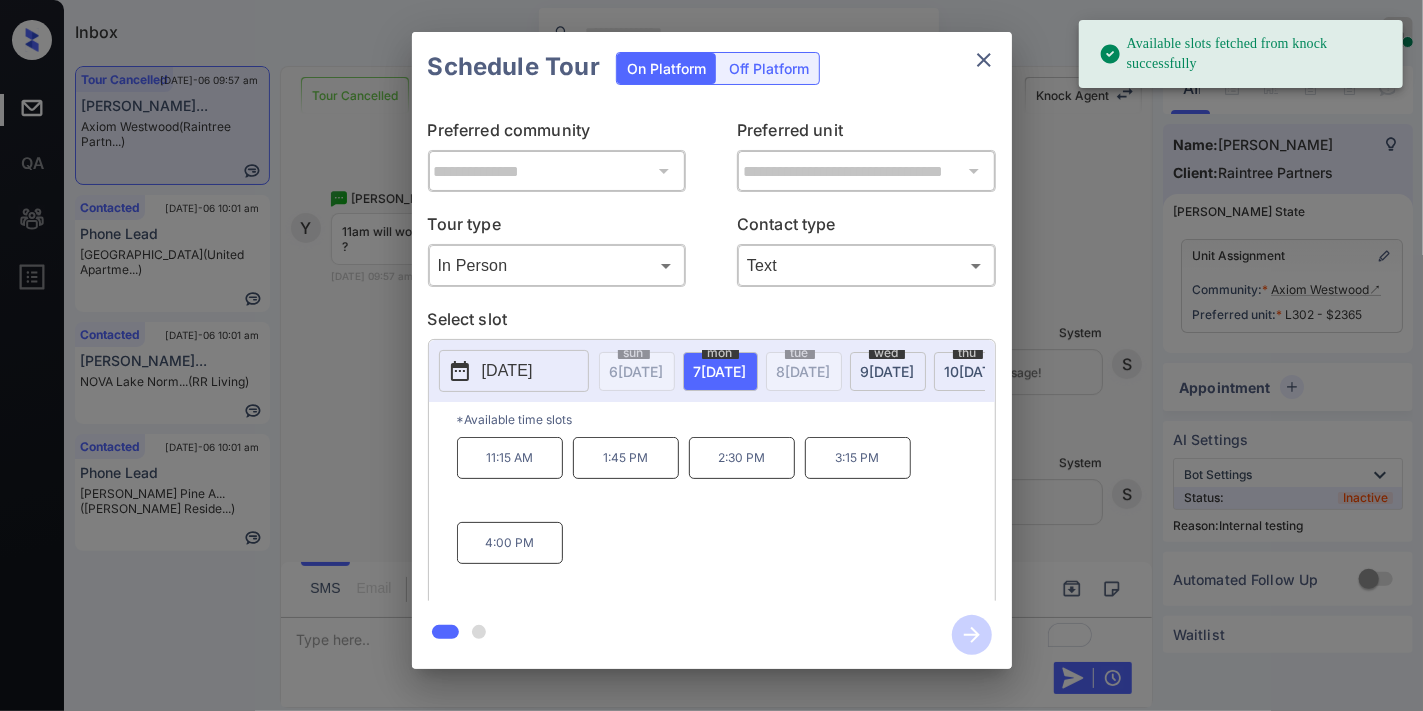 click on "9 JUL" at bounding box center (637, 371) 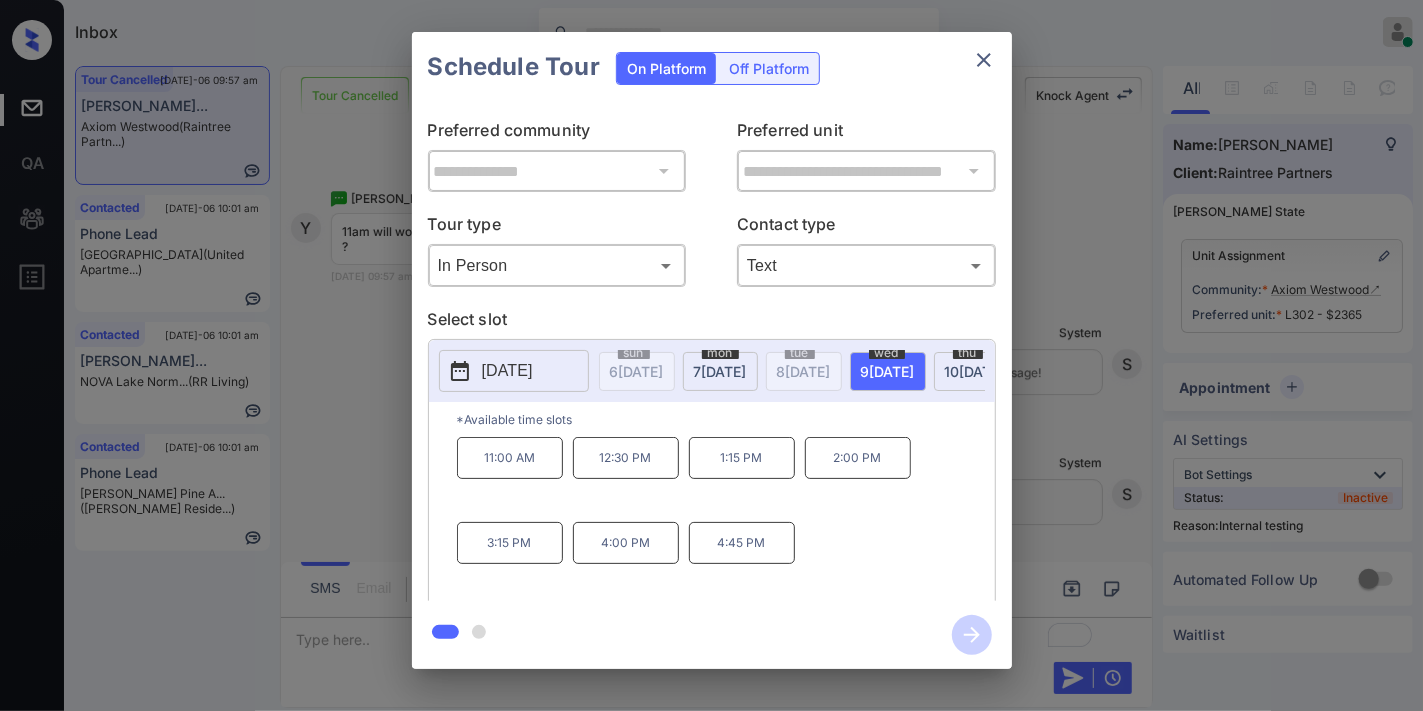 click on "11:00 AM" at bounding box center (510, 458) 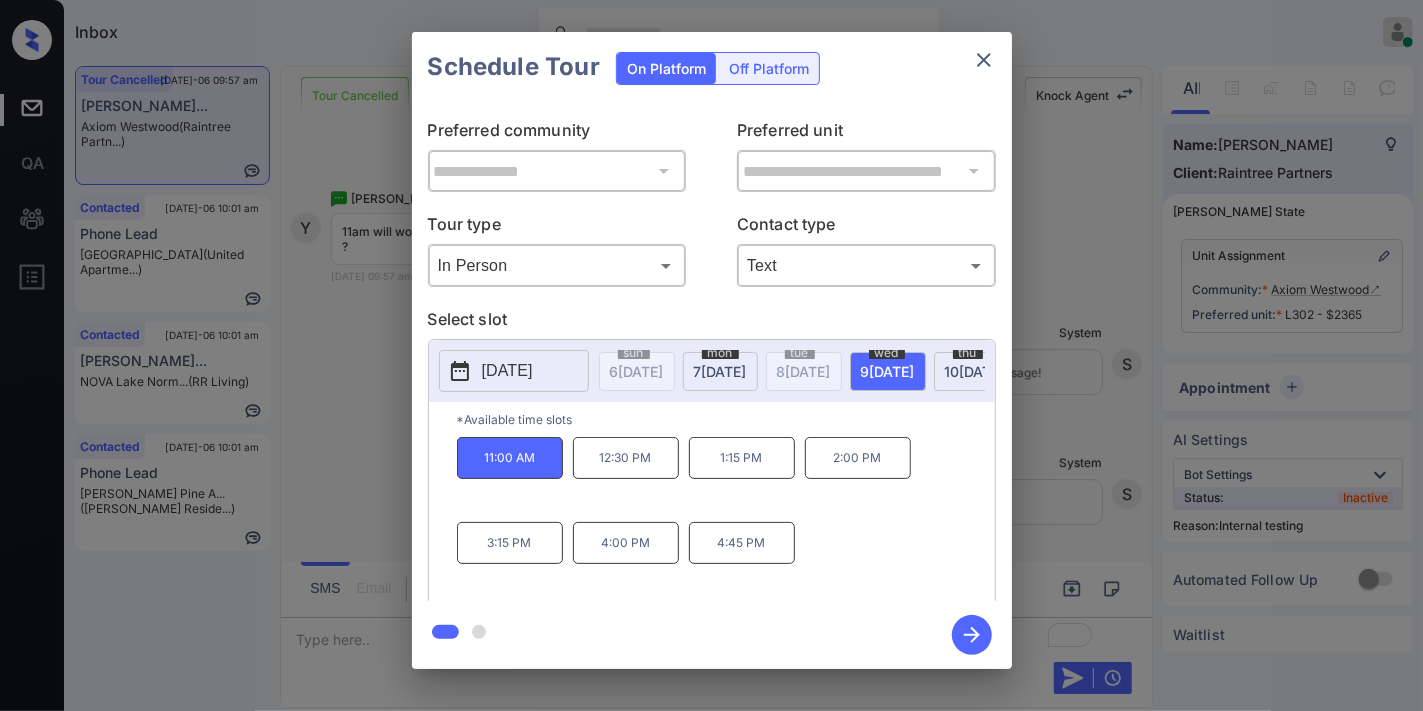click 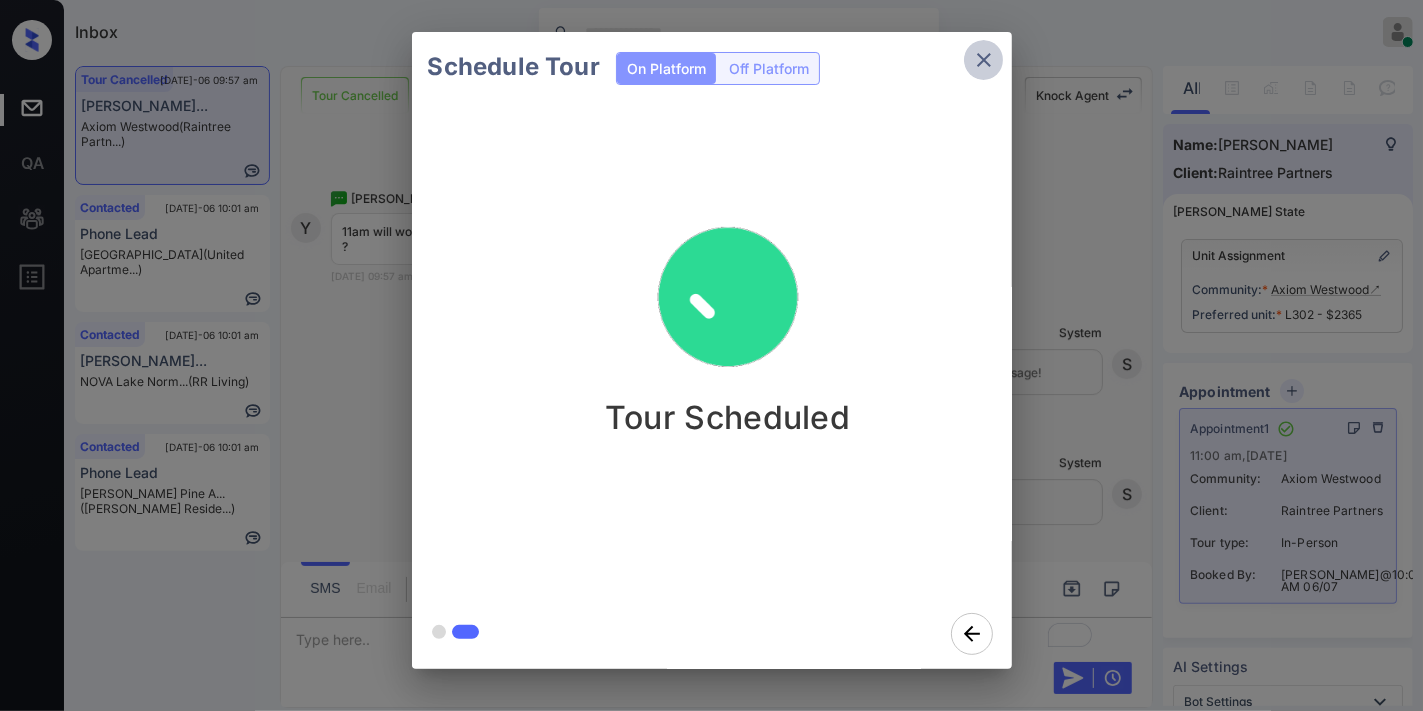 click 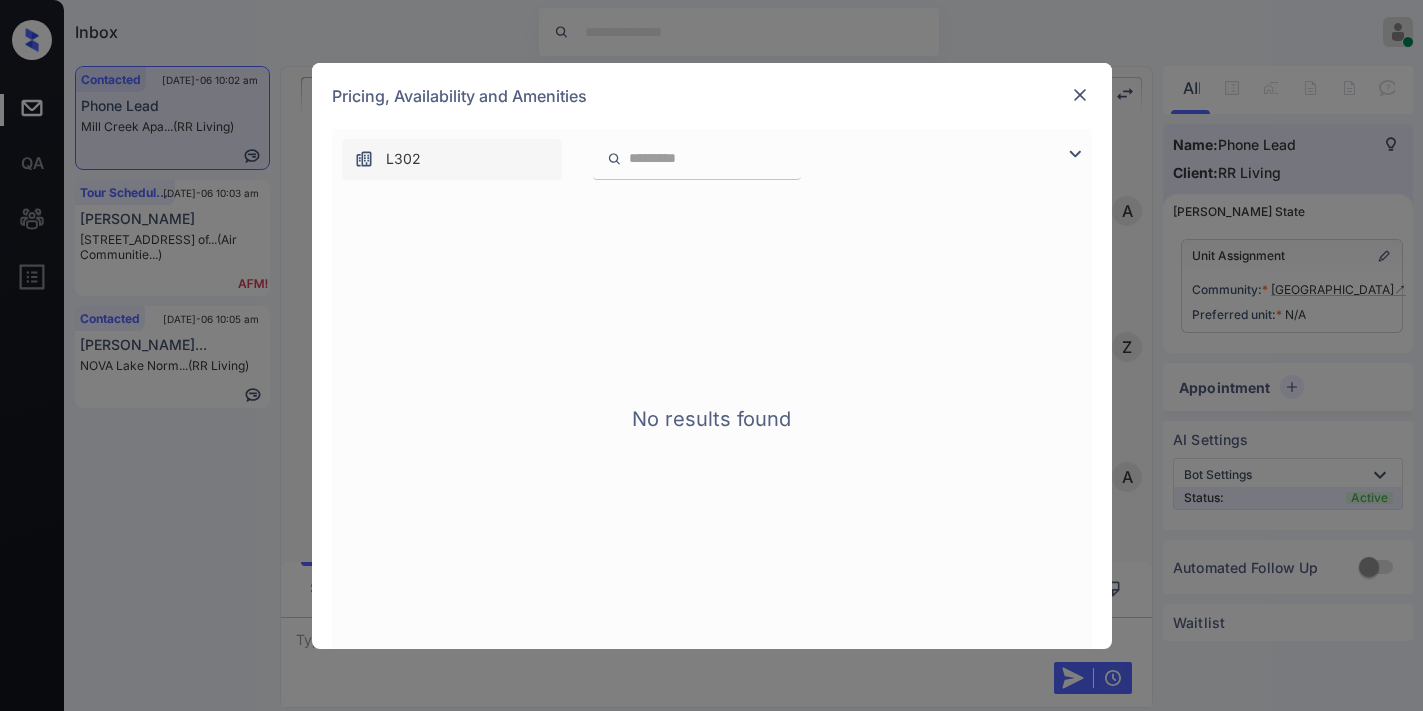 scroll, scrollTop: 0, scrollLeft: 0, axis: both 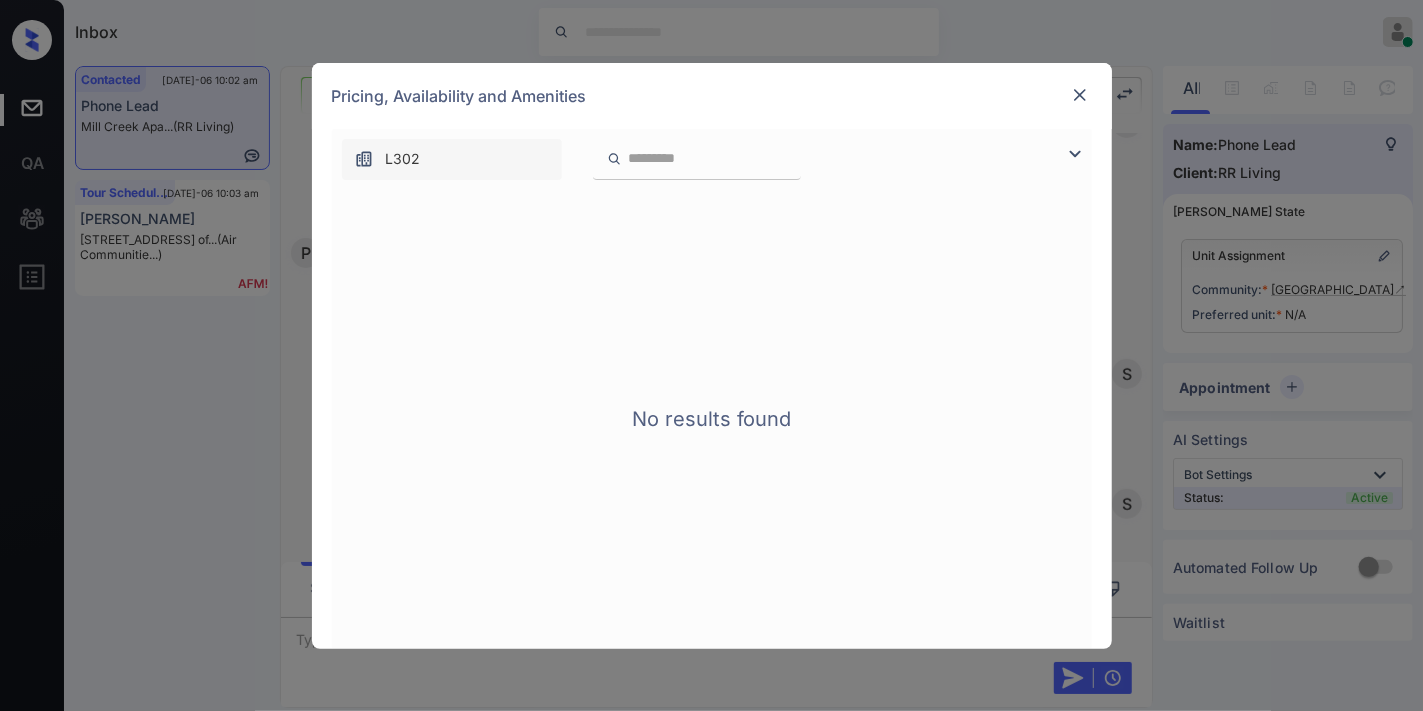 click at bounding box center (1080, 95) 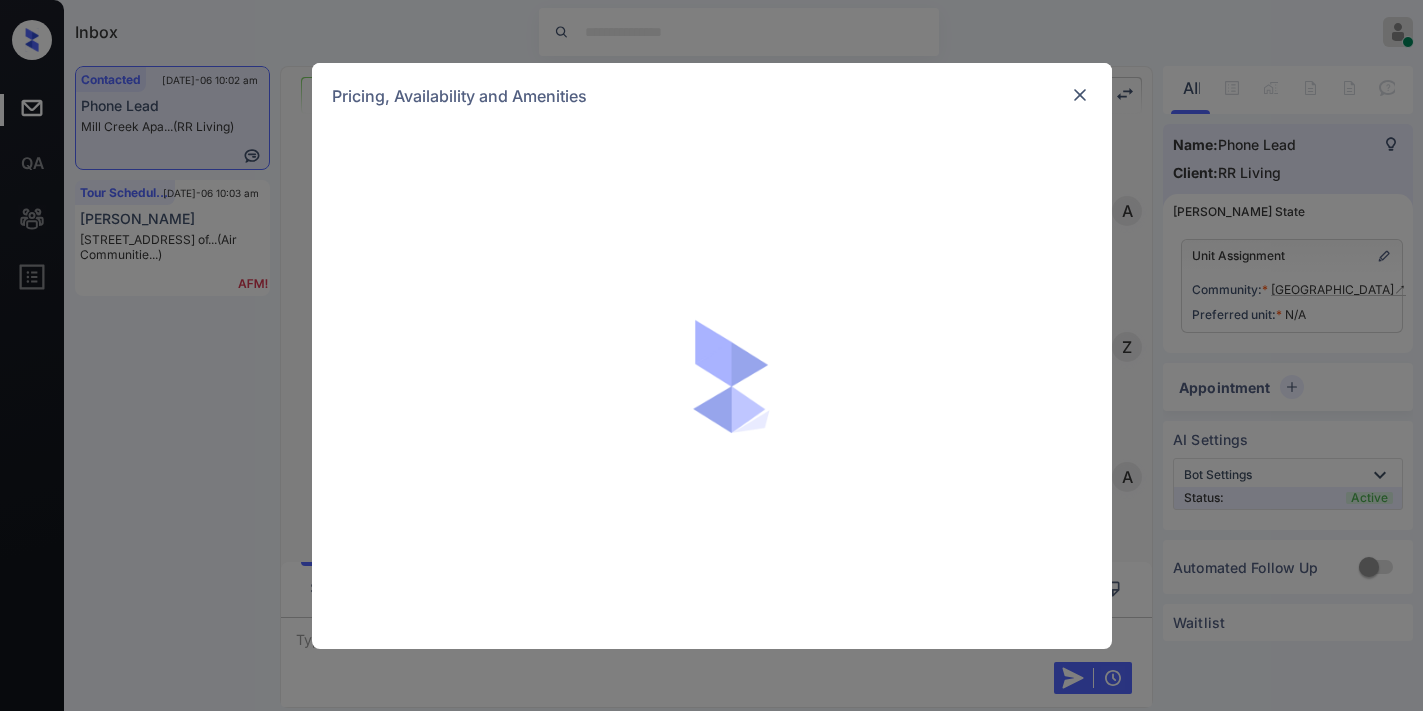 scroll, scrollTop: 0, scrollLeft: 0, axis: both 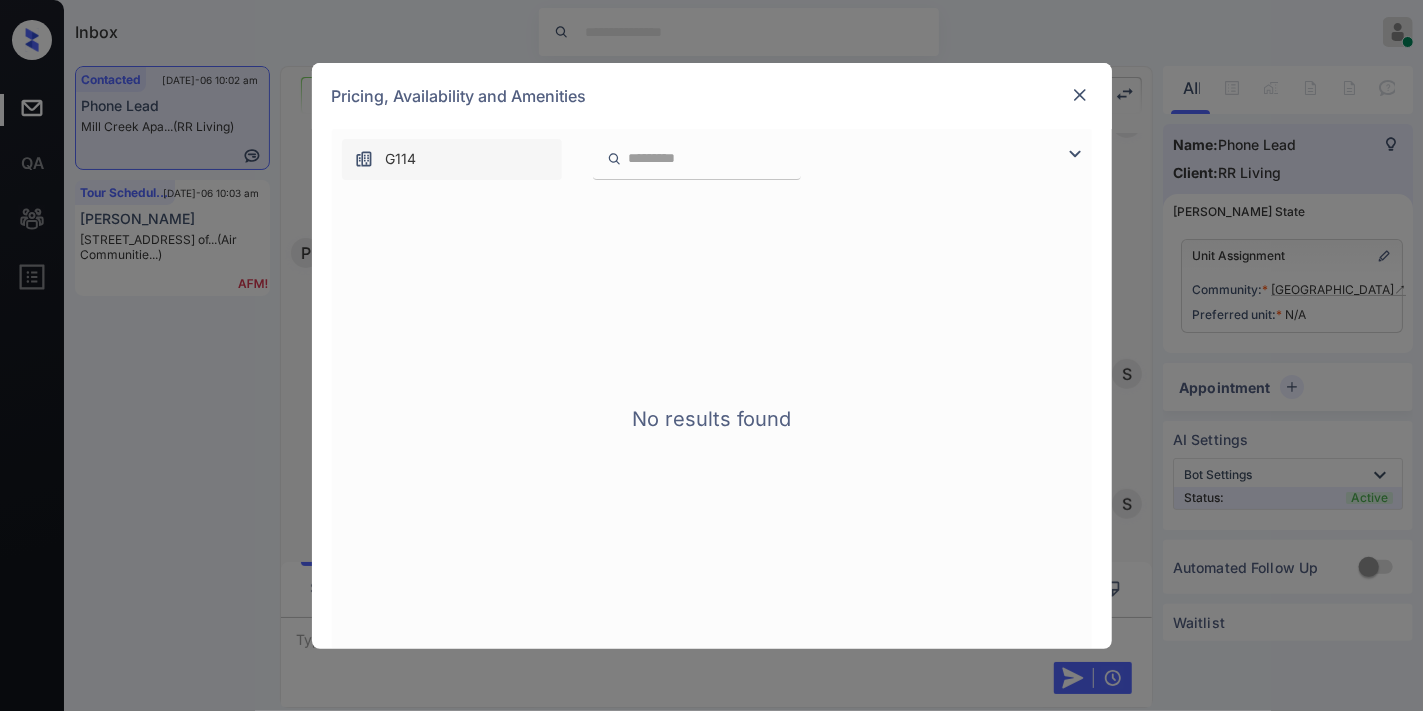 click at bounding box center [1080, 95] 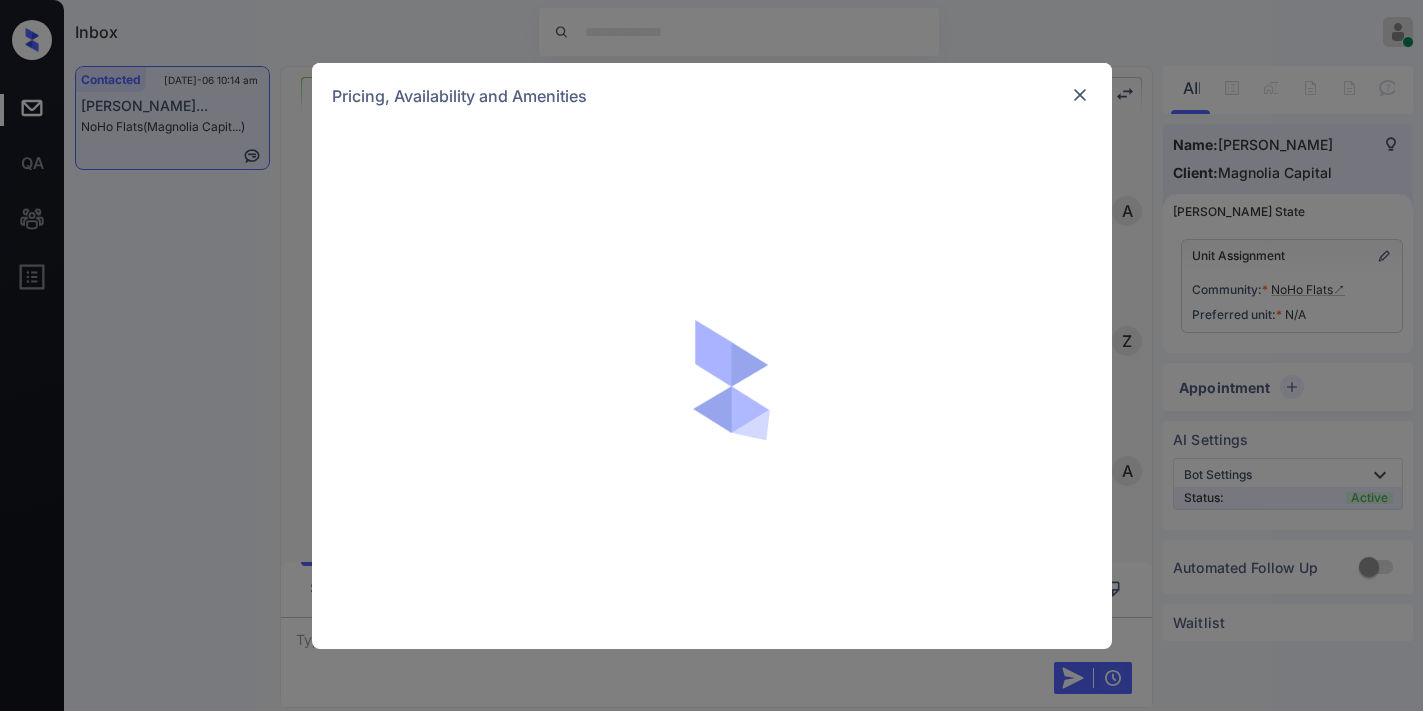 scroll, scrollTop: 0, scrollLeft: 0, axis: both 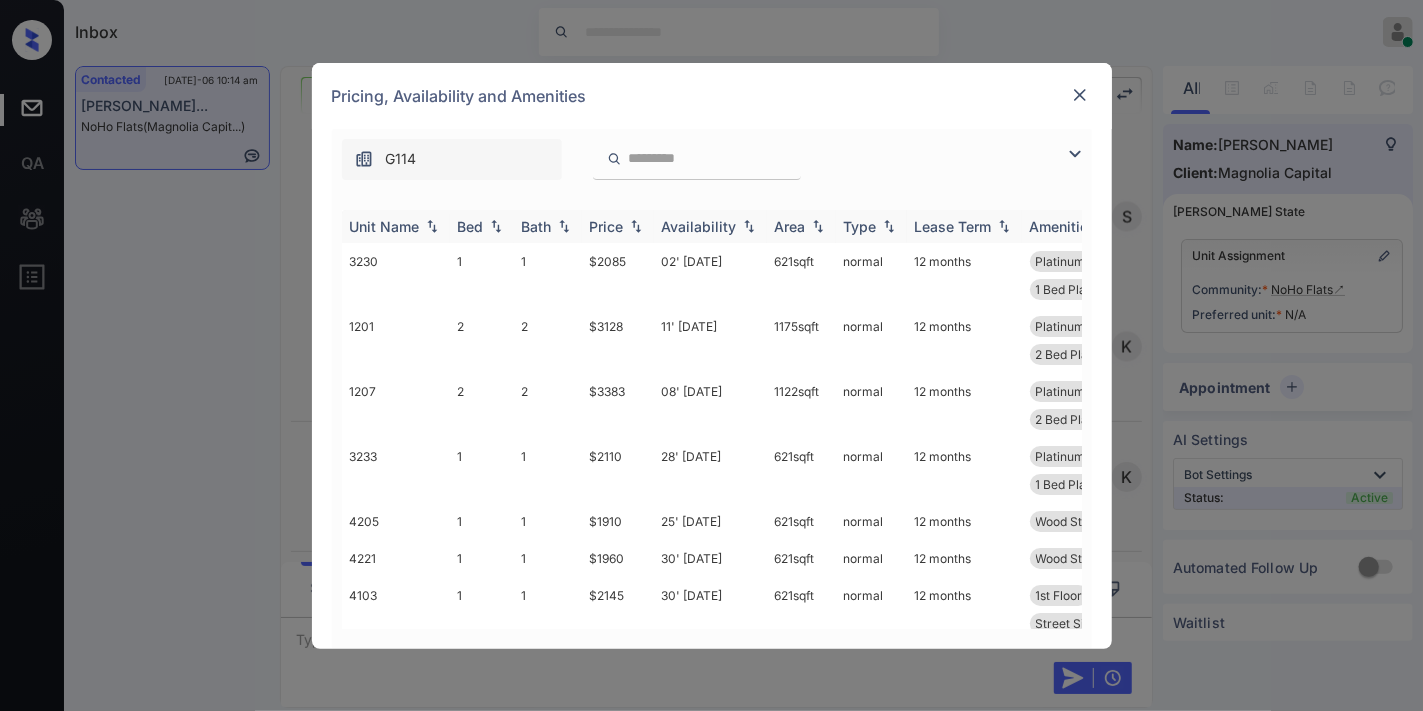 click at bounding box center (636, 226) 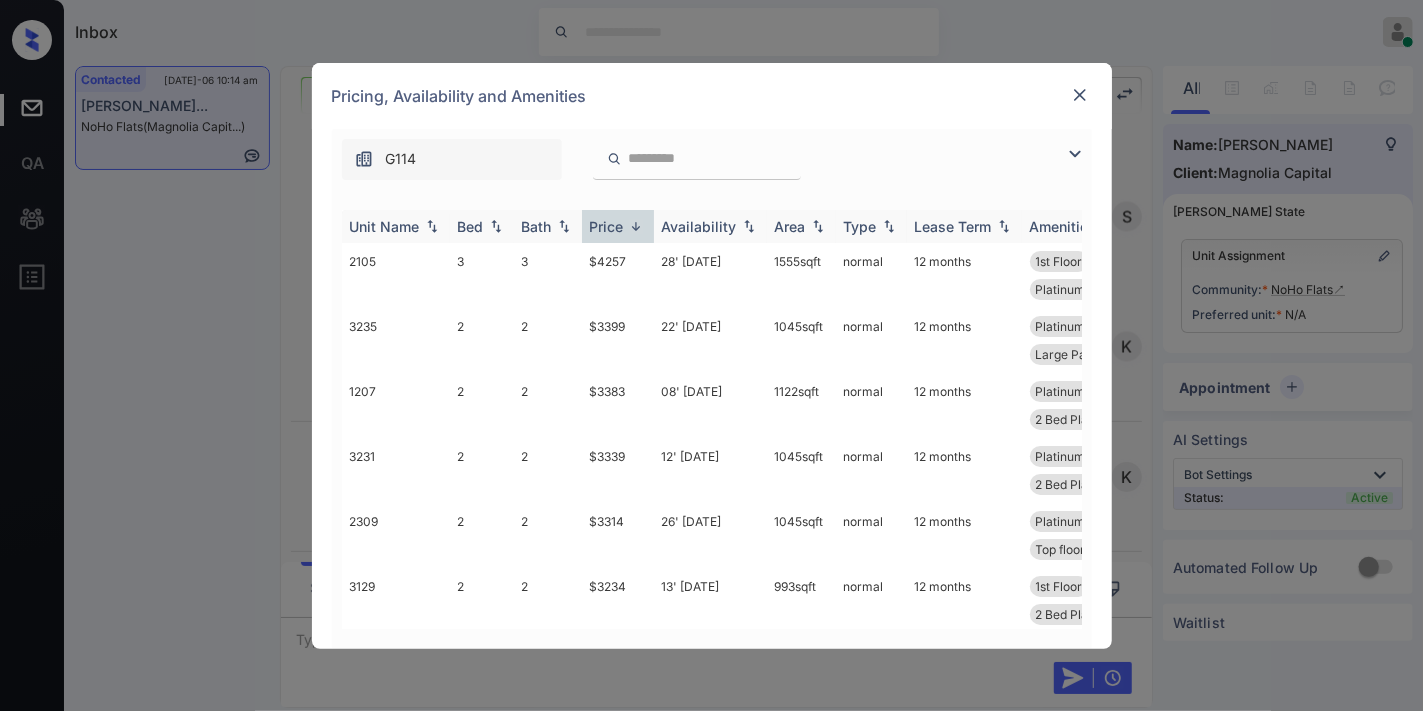 click at bounding box center (636, 226) 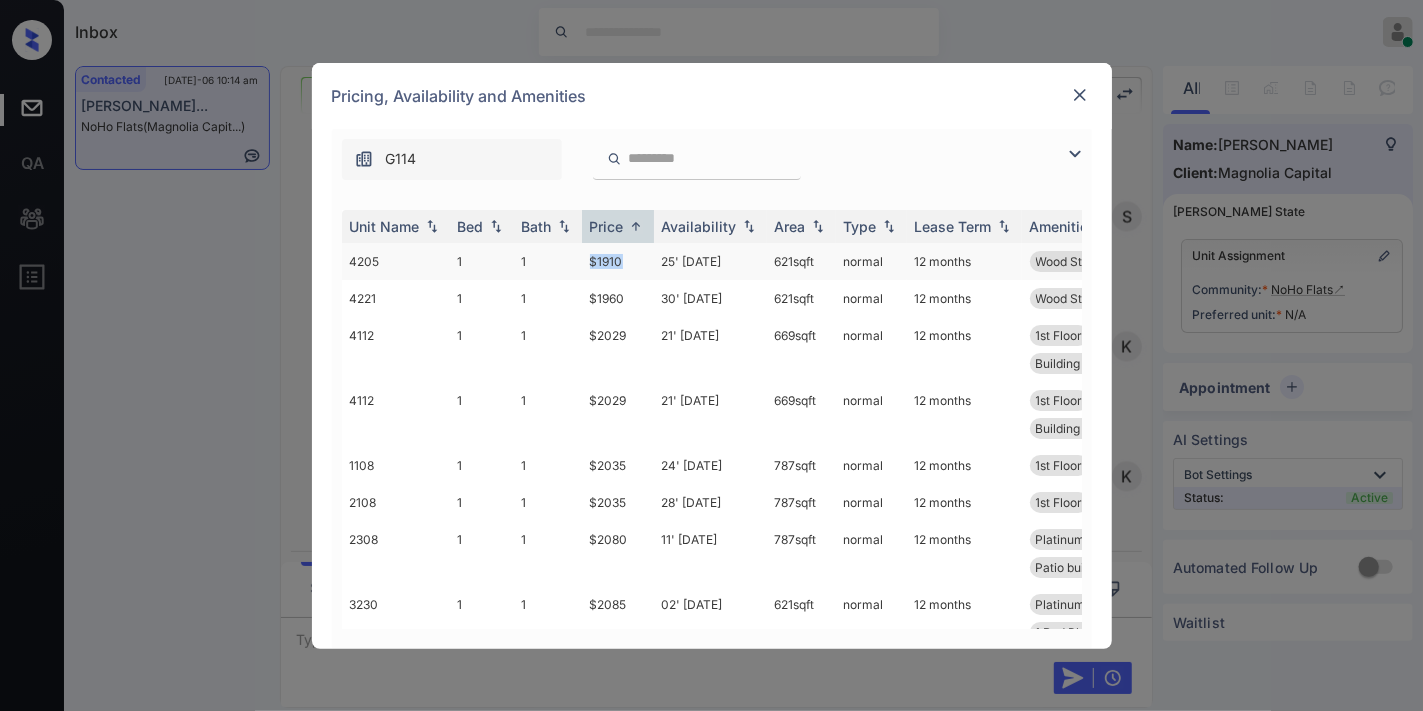 drag, startPoint x: 632, startPoint y: 250, endPoint x: 575, endPoint y: 248, distance: 57.035076 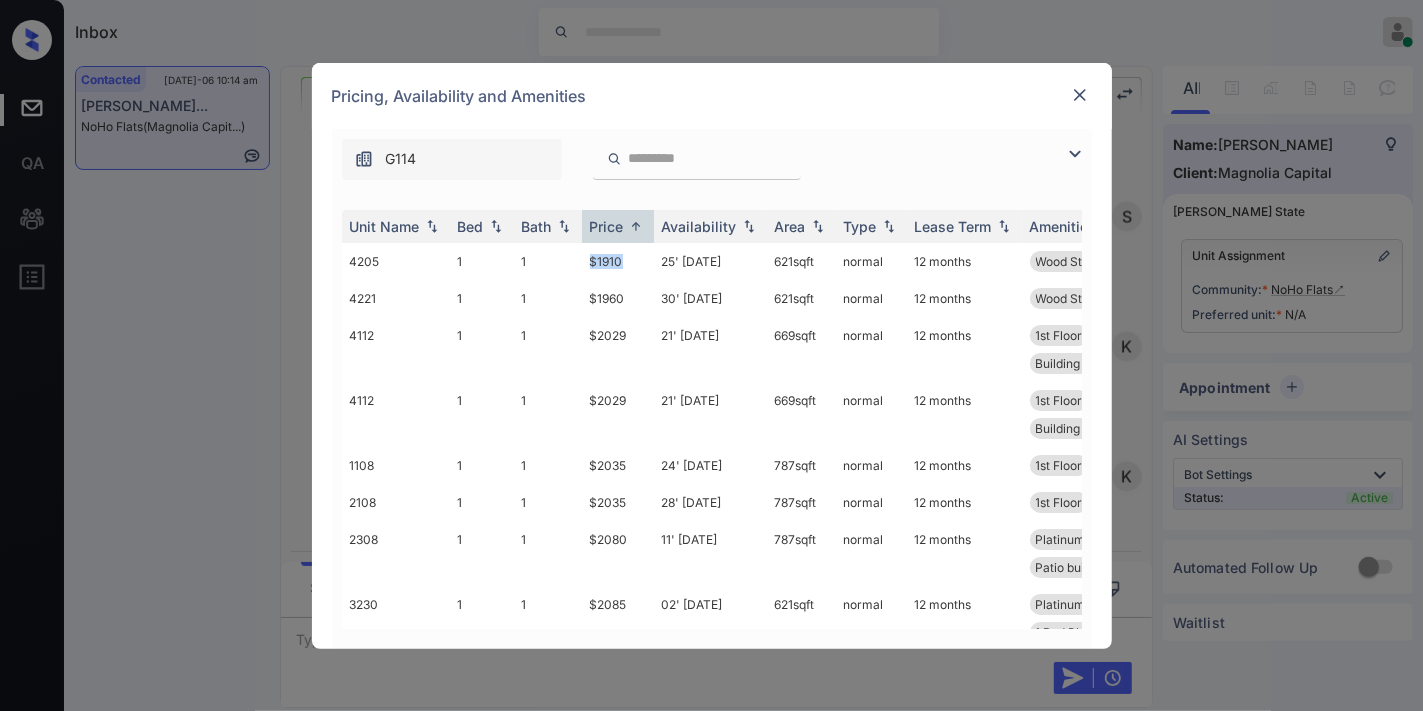 click at bounding box center [1080, 95] 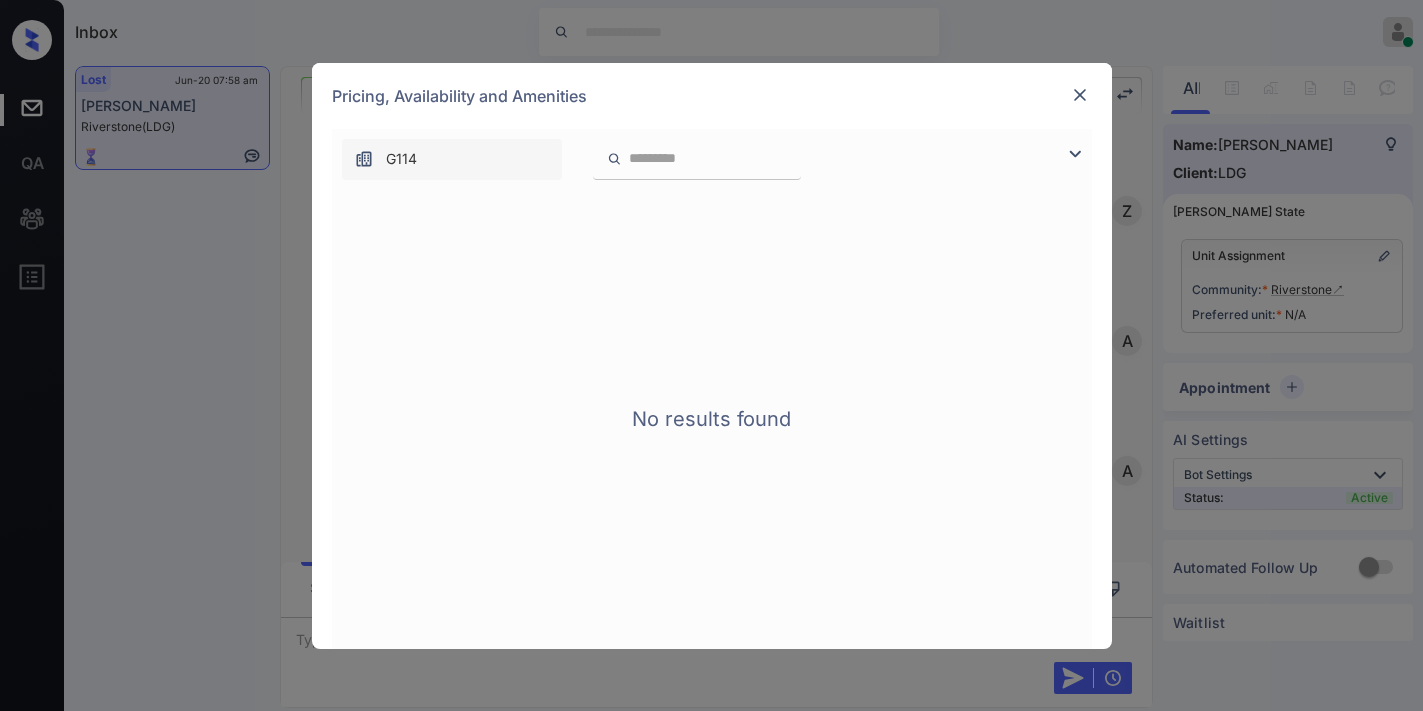 scroll, scrollTop: 0, scrollLeft: 0, axis: both 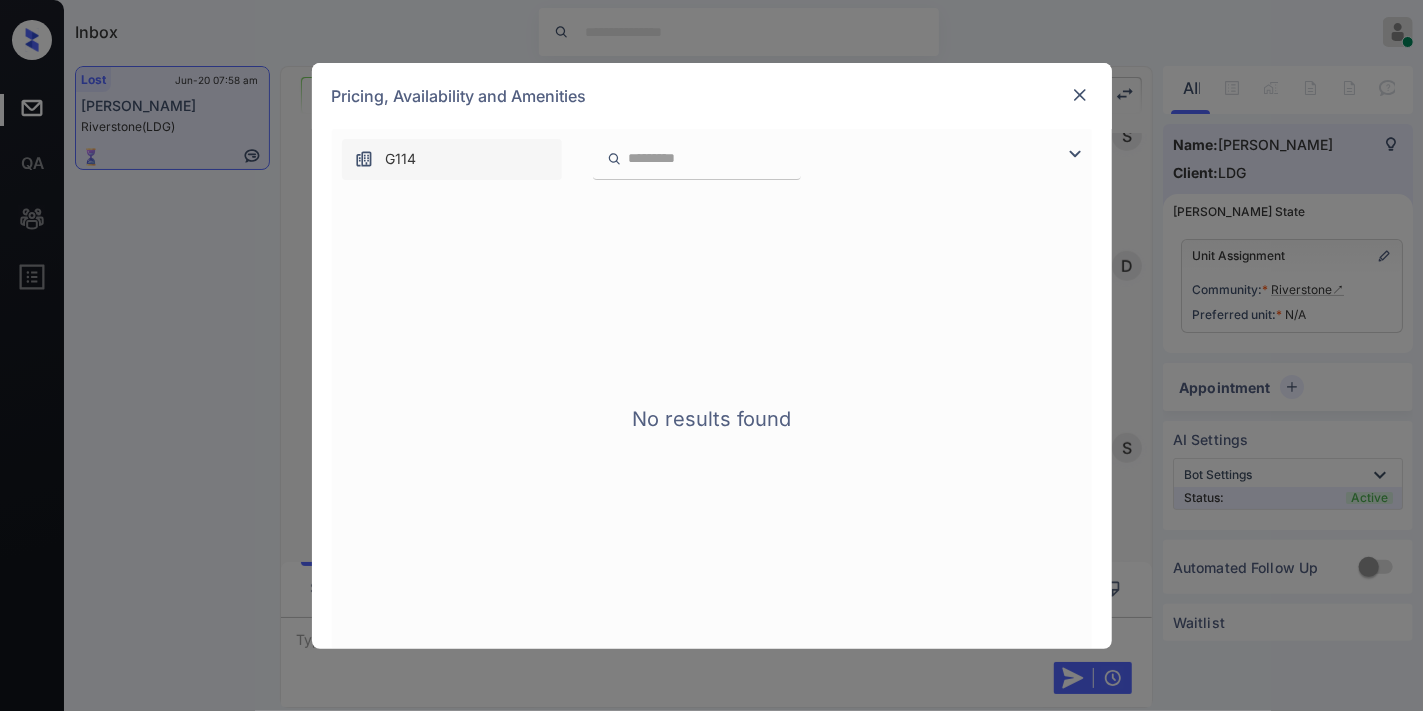 click at bounding box center (1080, 95) 